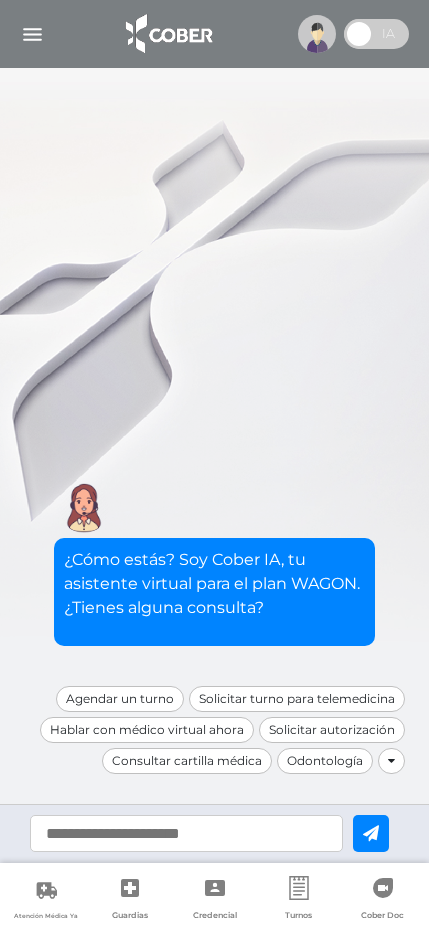 scroll, scrollTop: 0, scrollLeft: 0, axis: both 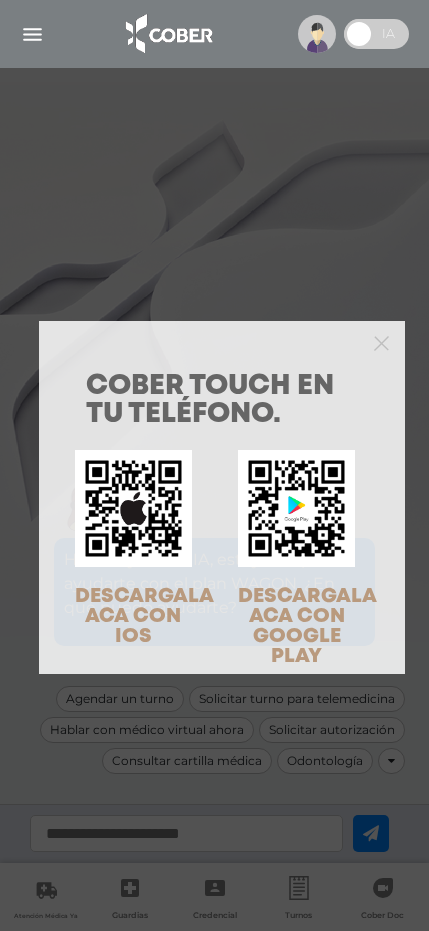 click on "COBER TOUCH en tu teléfono.
DESCARGALA ACA CON IOS
DESCARGALA ACA CON GOOGLE PLAY" at bounding box center (214, 465) 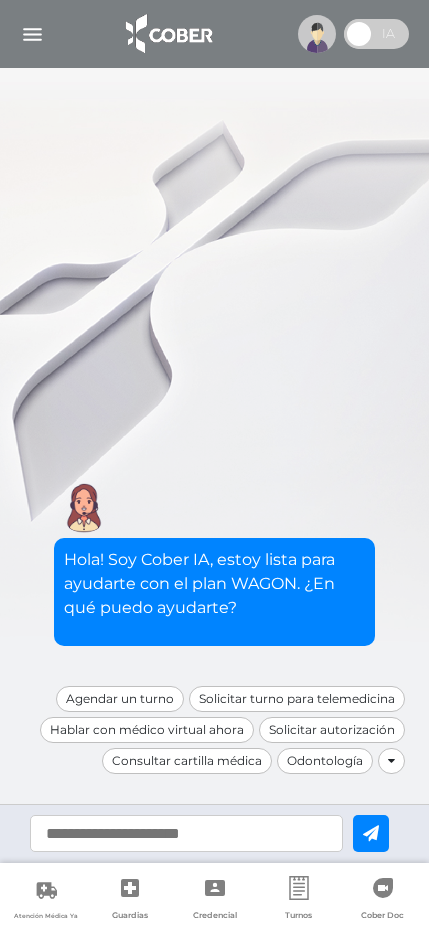 click at bounding box center [317, 34] 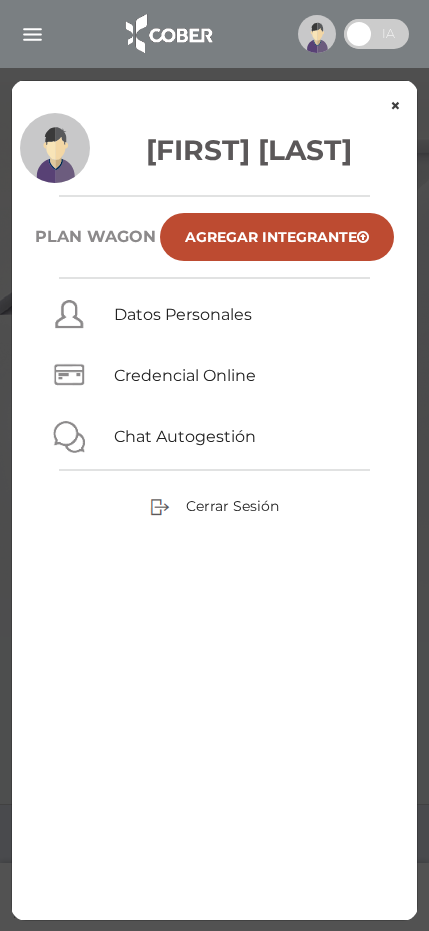 click on "×" at bounding box center [395, 106] 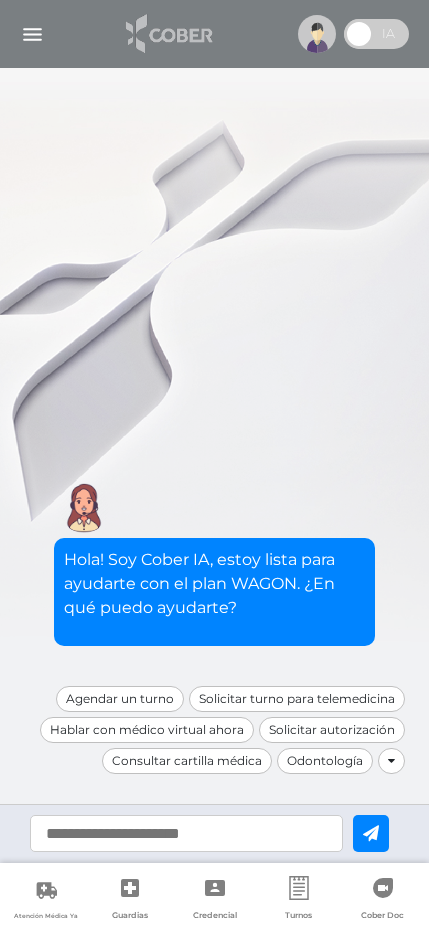 click at bounding box center (167, 34) 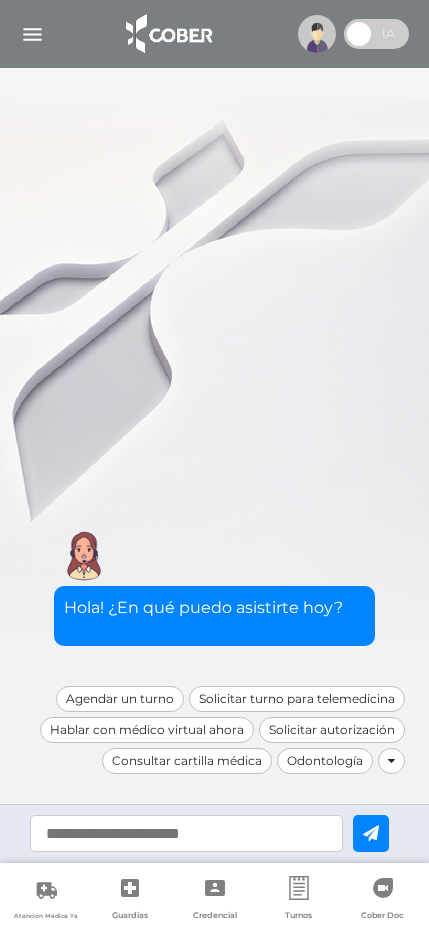 scroll, scrollTop: 0, scrollLeft: 0, axis: both 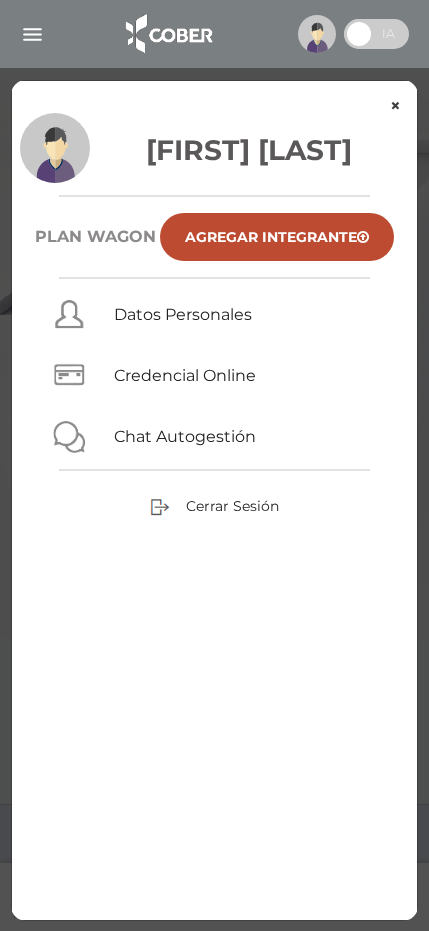 click on "×" at bounding box center (395, 106) 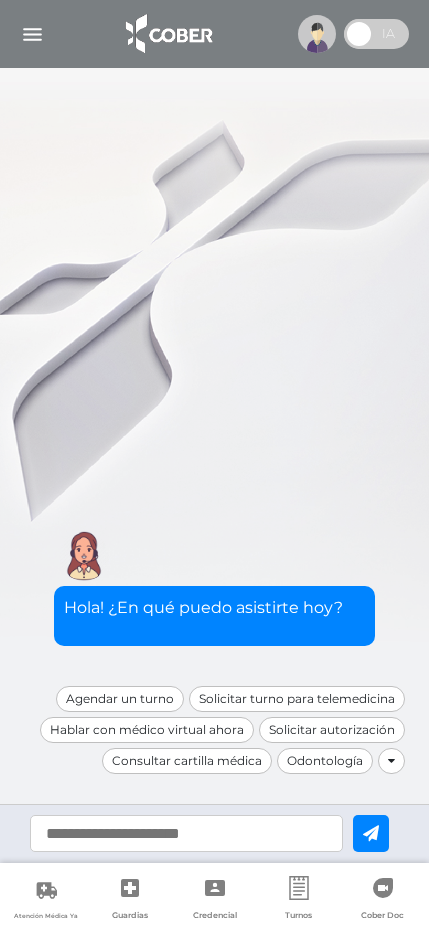 click at bounding box center [214, 34] 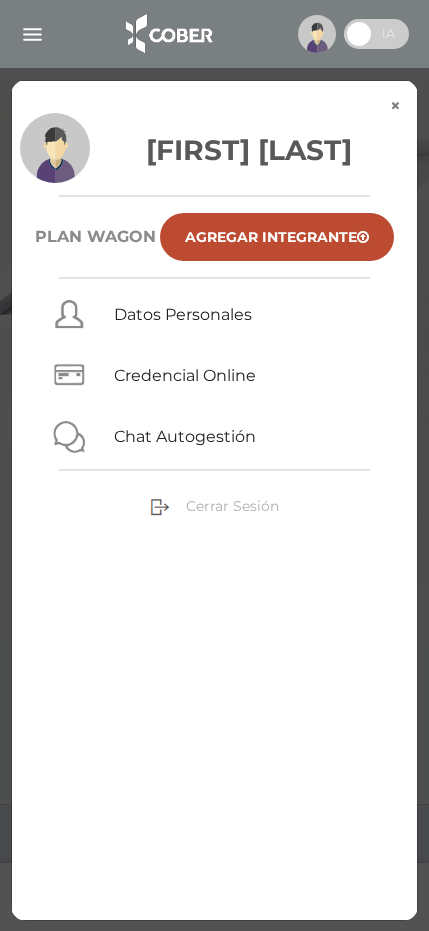 click on "Cerrar Sesión" at bounding box center (232, 506) 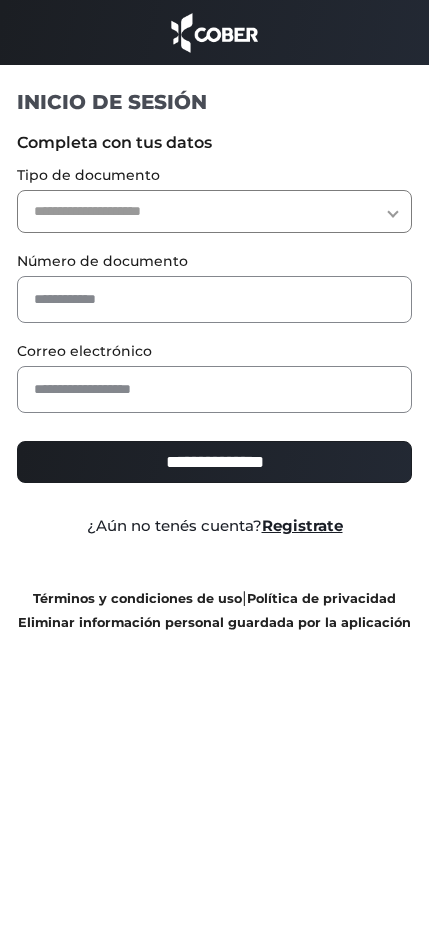 scroll, scrollTop: 0, scrollLeft: 0, axis: both 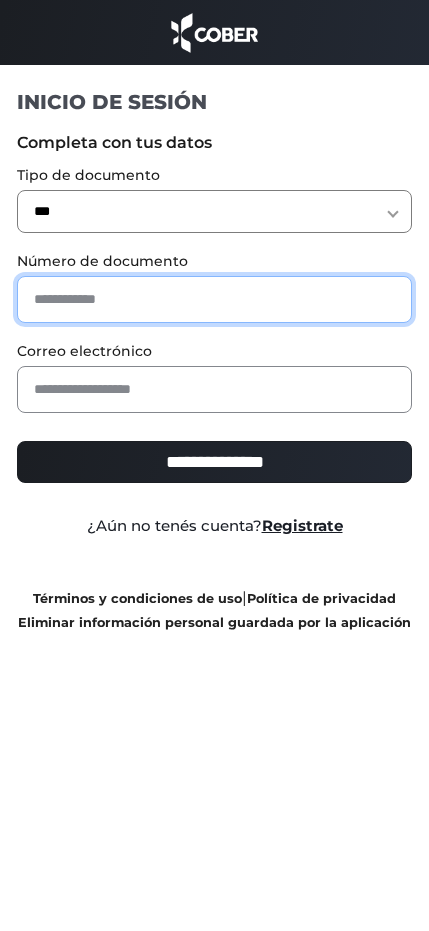 click at bounding box center [214, 299] 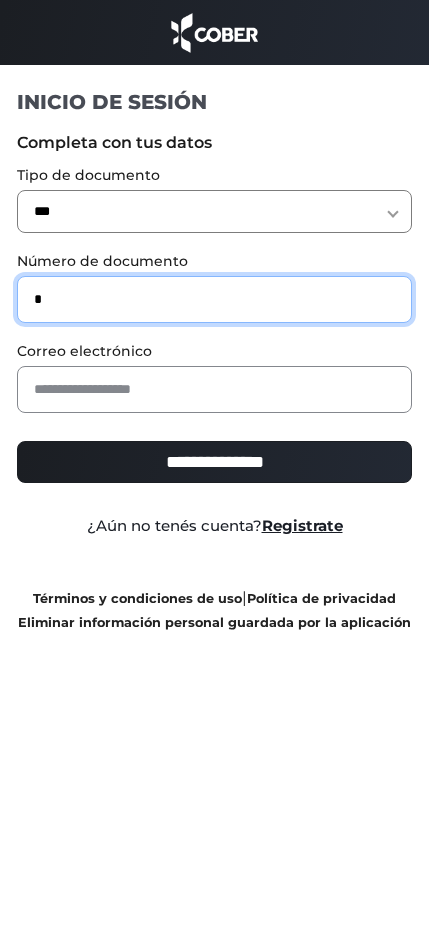 type on "**" 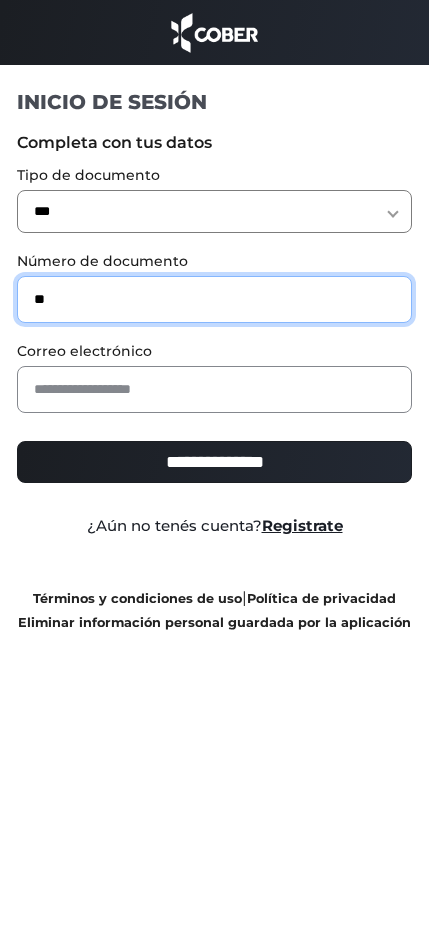 click on "**" at bounding box center (214, 299) 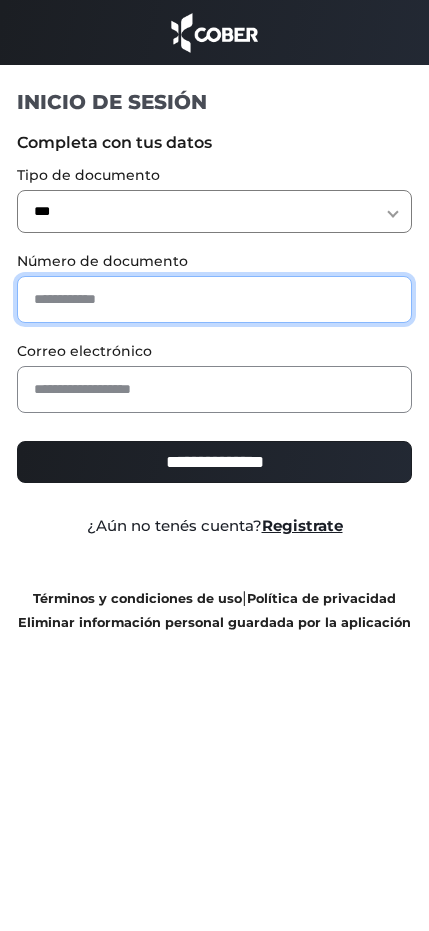 paste on "********" 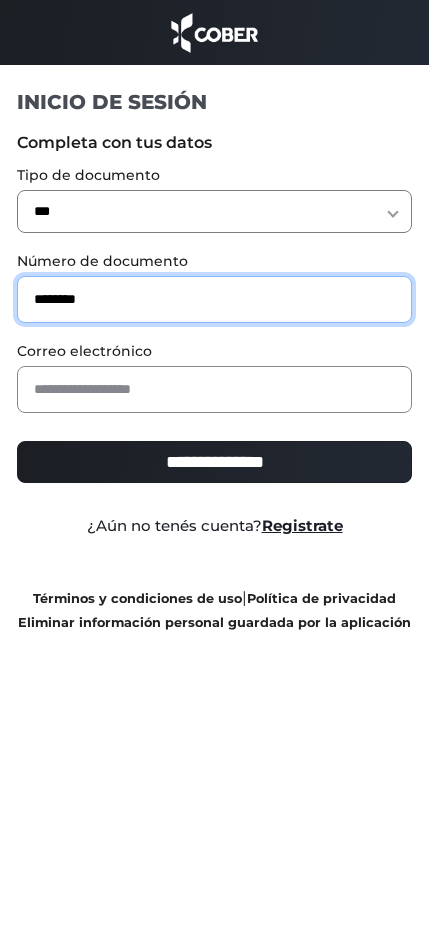type on "********" 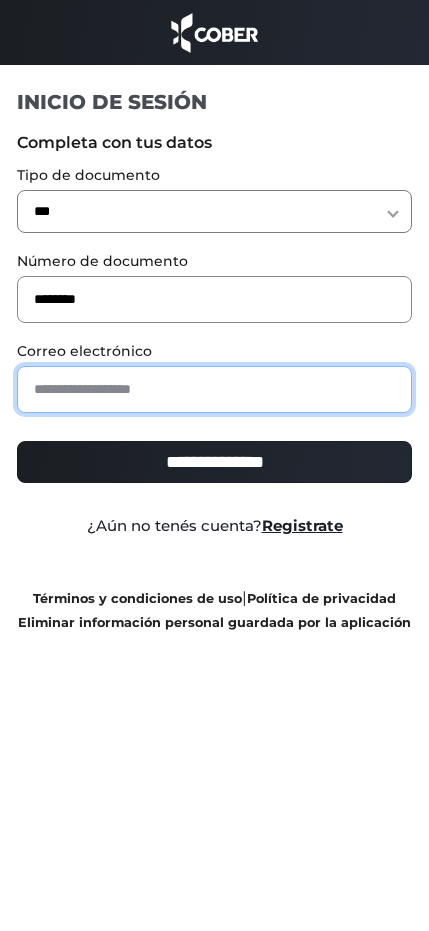 click at bounding box center (214, 389) 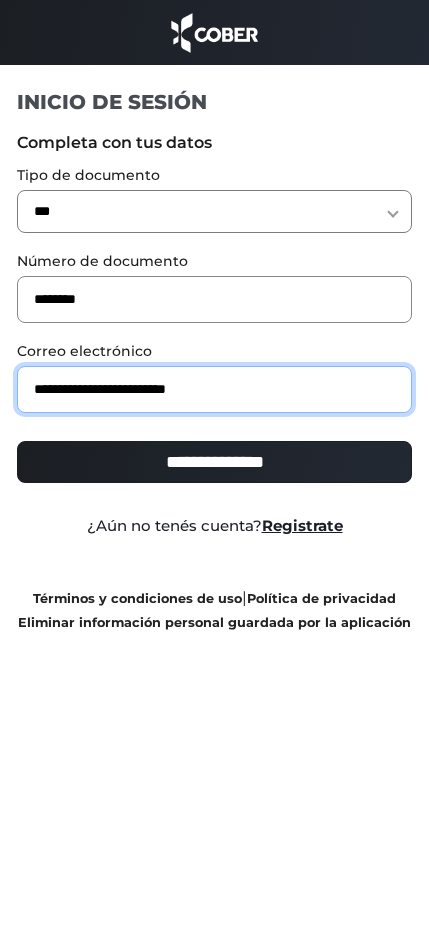 type on "**********" 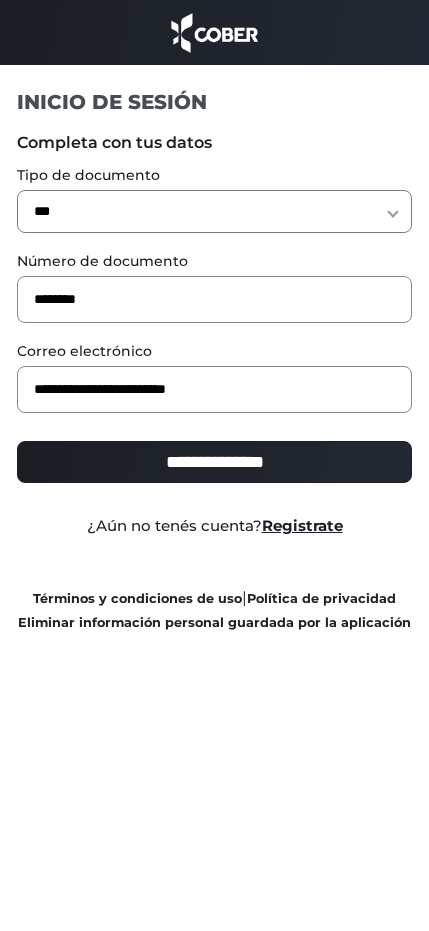 click on "**********" at bounding box center (214, 462) 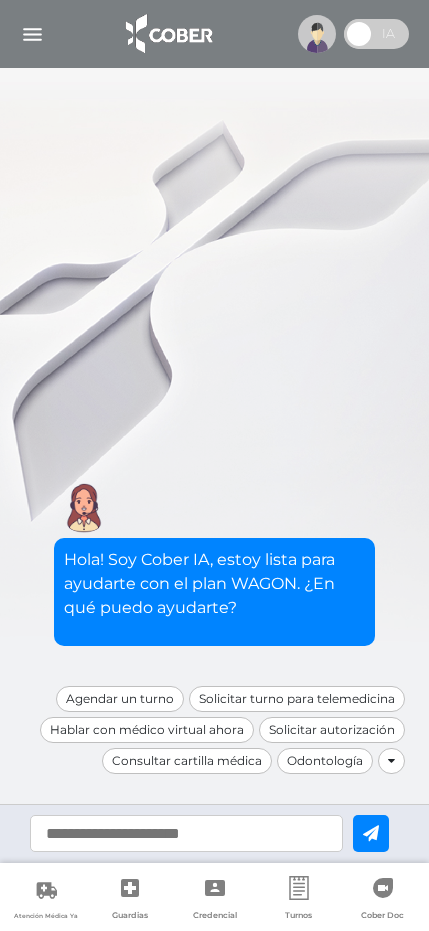 scroll, scrollTop: 0, scrollLeft: 0, axis: both 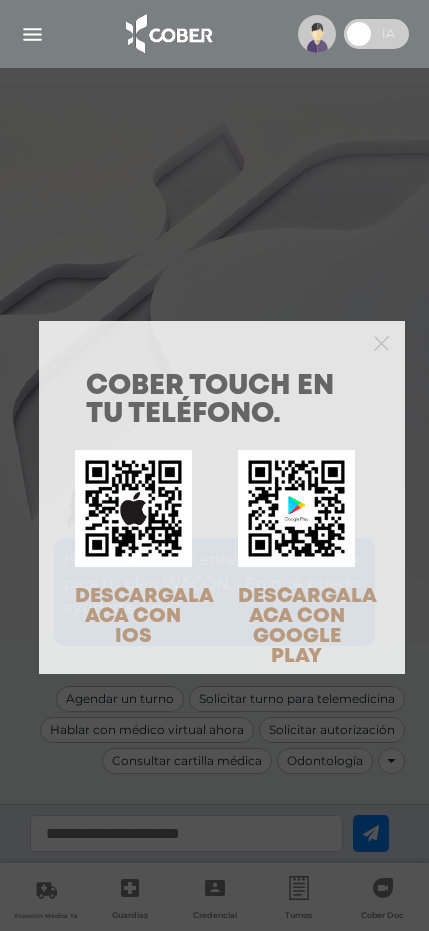 click on "COBER TOUCH en tu teléfono.
DESCARGALA ACA CON IOS
DESCARGALA ACA CON GOOGLE PLAY" at bounding box center (214, 465) 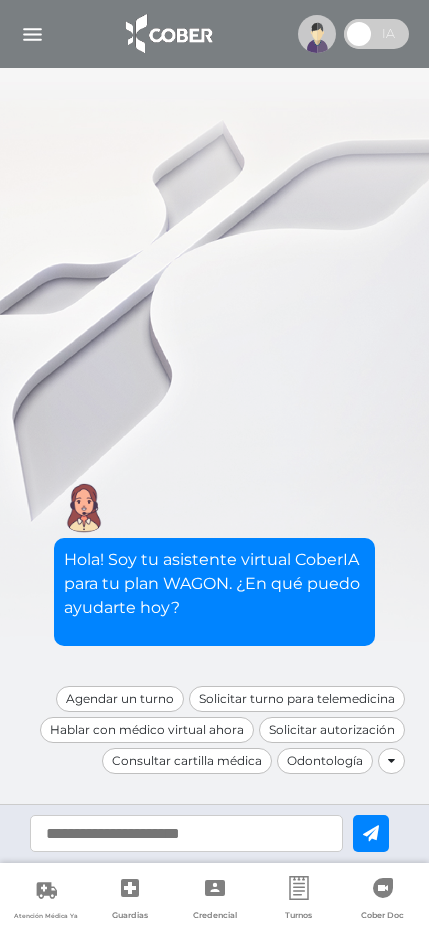 click at bounding box center [317, 34] 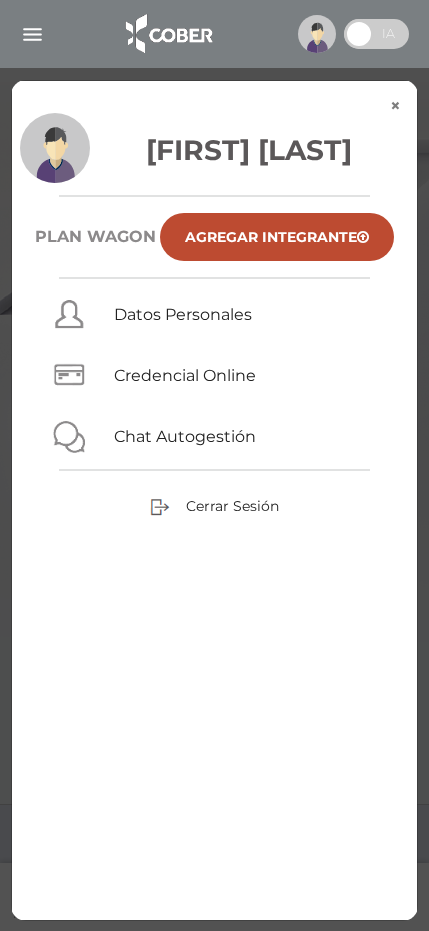 drag, startPoint x: 397, startPoint y: 100, endPoint x: 200, endPoint y: 50, distance: 203.24615 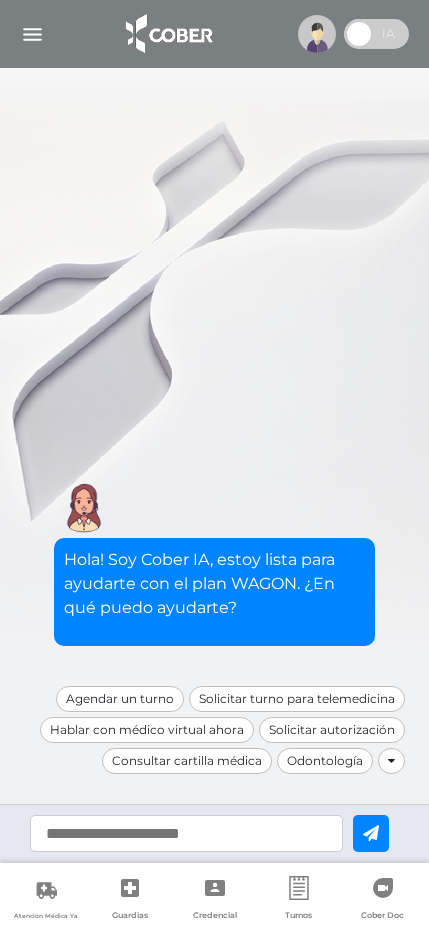 scroll, scrollTop: 0, scrollLeft: 0, axis: both 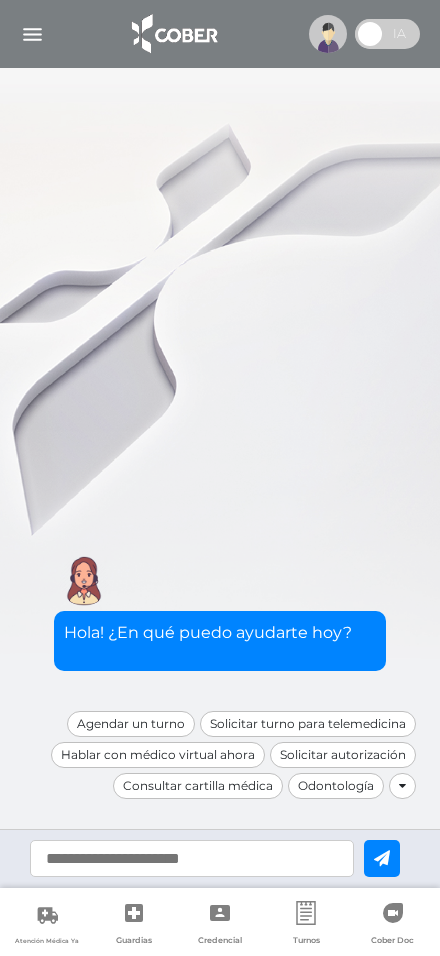 click at bounding box center [173, 34] 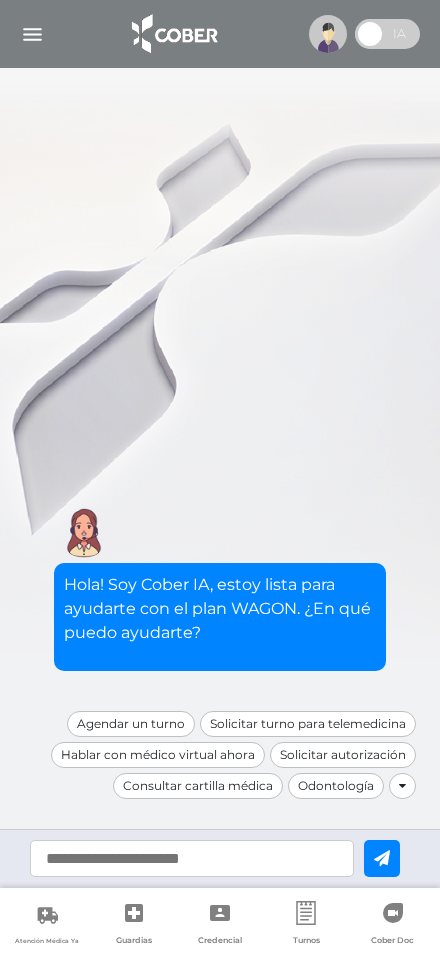 scroll, scrollTop: 0, scrollLeft: 0, axis: both 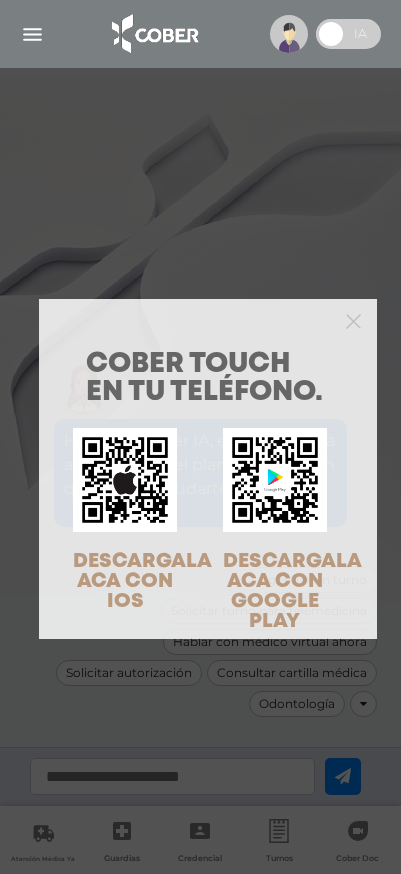 click on "COBER TOUCH en tu teléfono.
DESCARGALA ACA CON IOS
DESCARGALA ACA CON GOOGLE PLAY" at bounding box center [200, 437] 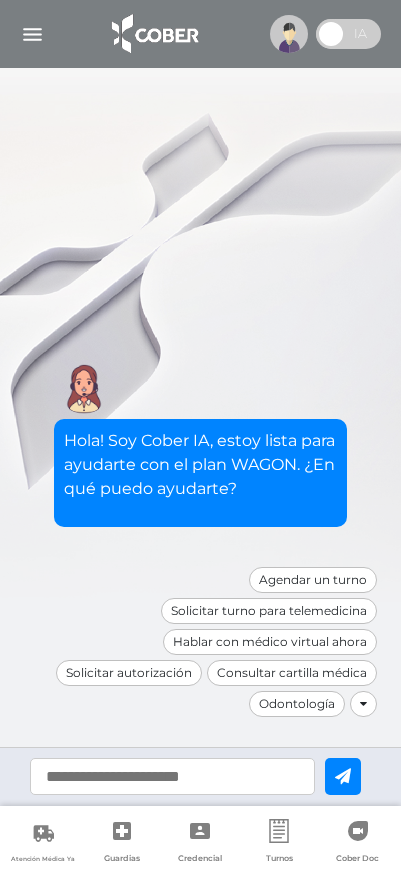 click at bounding box center [289, 34] 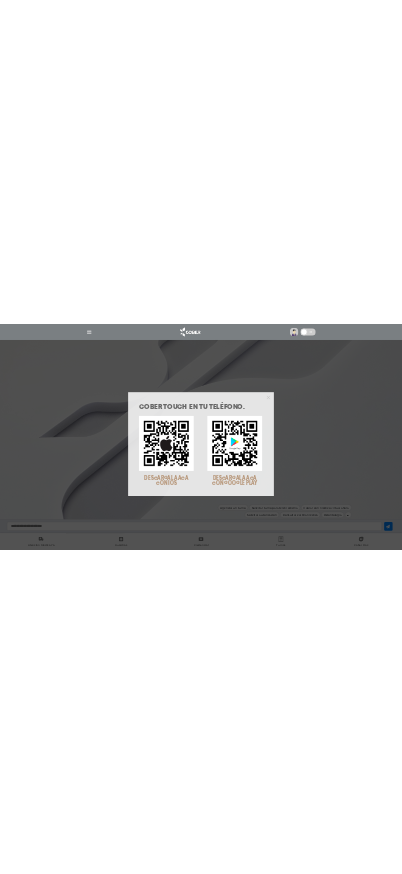 scroll, scrollTop: 0, scrollLeft: 0, axis: both 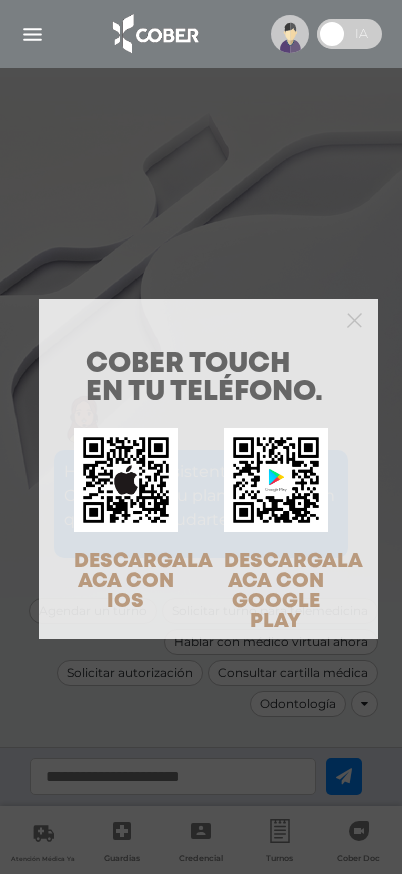 click on "COBER TOUCH en tu teléfono.
DESCARGALA ACA CON IOS
DESCARGALA ACA CON GOOGLE PLAY" at bounding box center [201, 437] 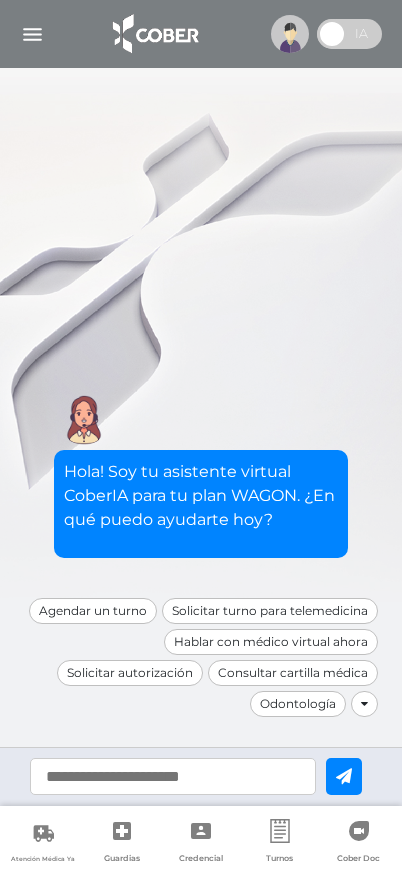 click at bounding box center (290, 34) 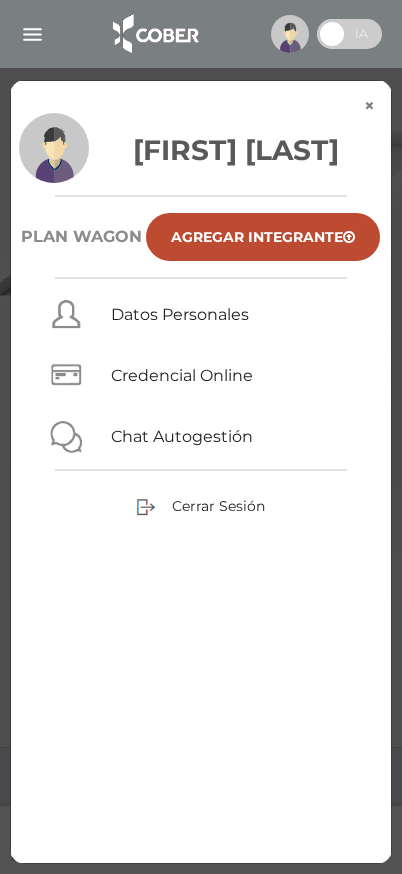 click at bounding box center (290, 34) 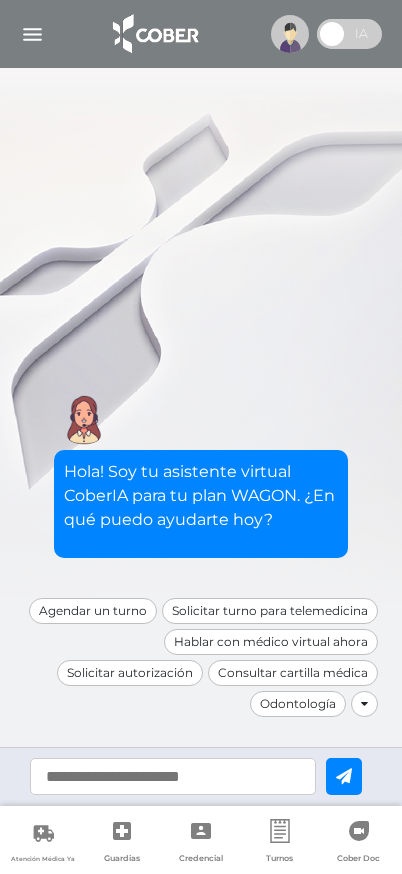 click at bounding box center [290, 34] 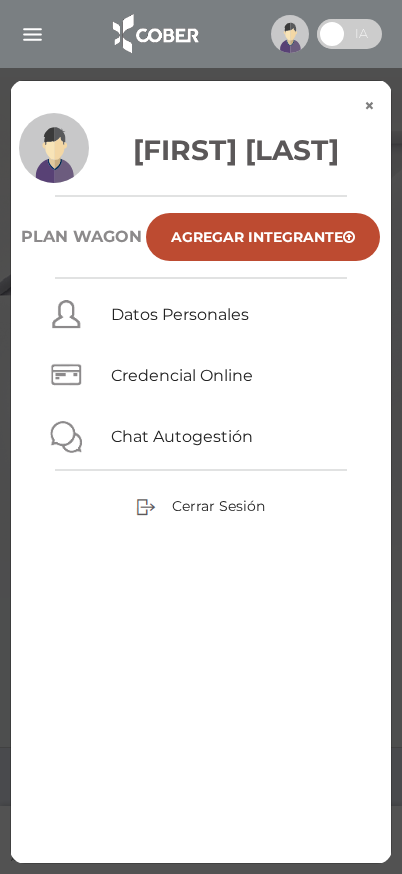 click at bounding box center [154, 34] 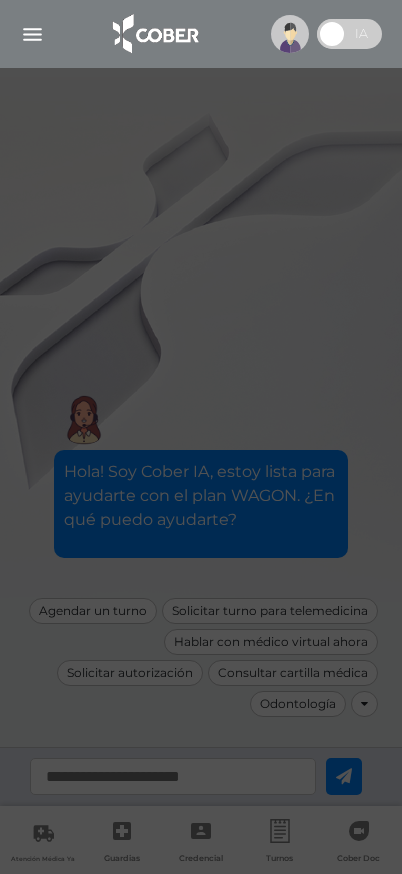 scroll, scrollTop: 0, scrollLeft: 0, axis: both 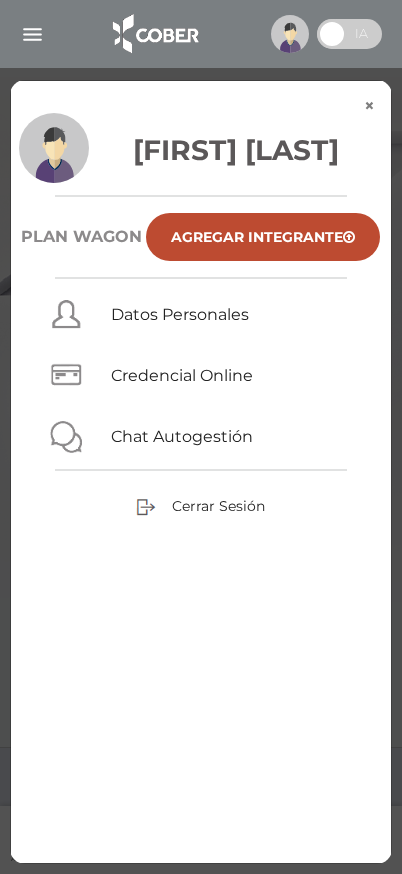 click on "[FIRST] [LAST]
Plan WAGON
Agregar Integrante
Datos Personales
Credencial Online
Chat Autogestión
Cerrar Sesión" at bounding box center [201, 488] 